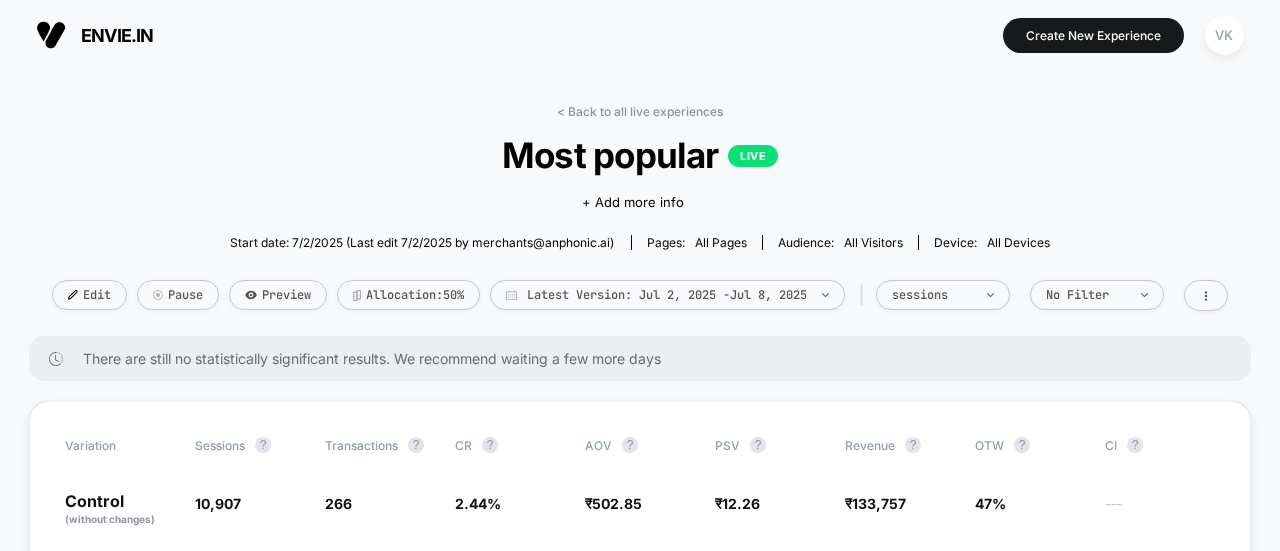 scroll, scrollTop: 0, scrollLeft: 0, axis: both 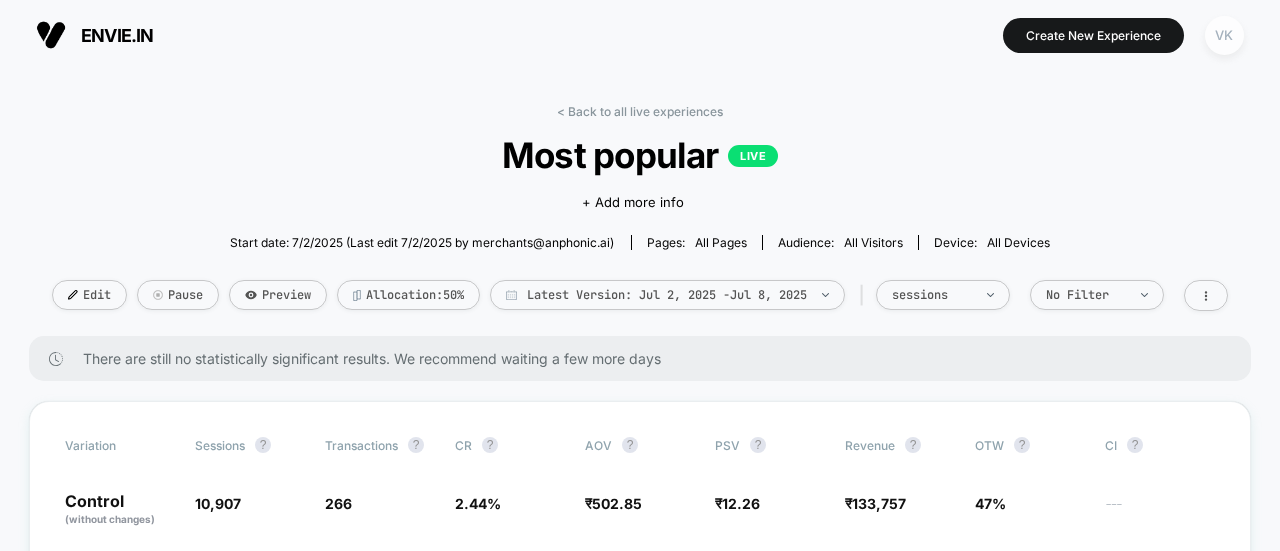 click on "VK" at bounding box center [1224, 35] 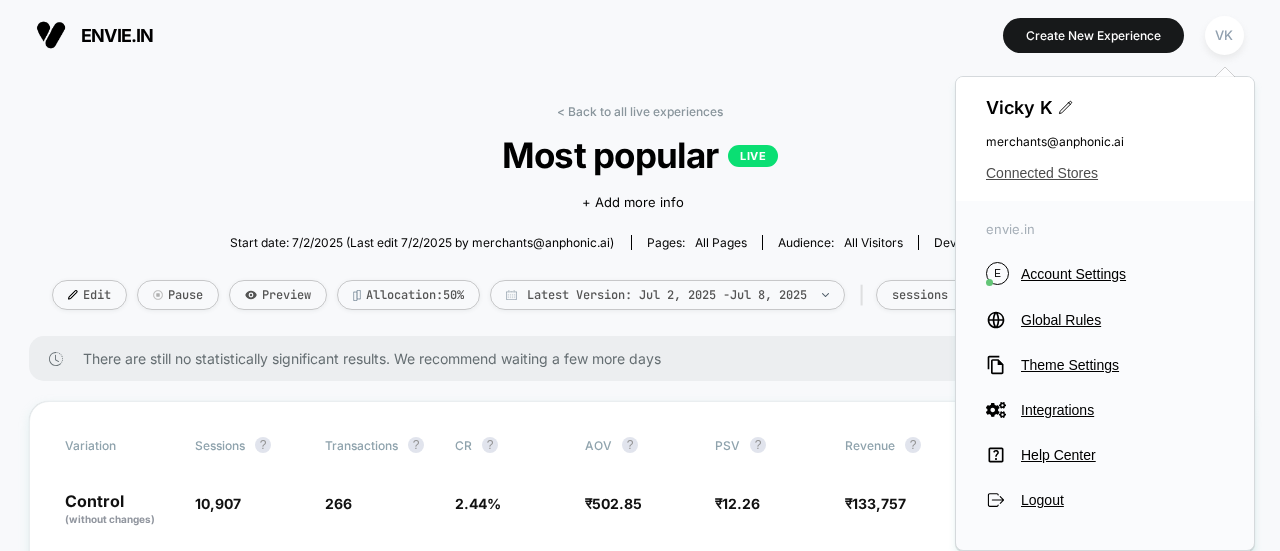 click on "Connected Stores" at bounding box center [1105, 173] 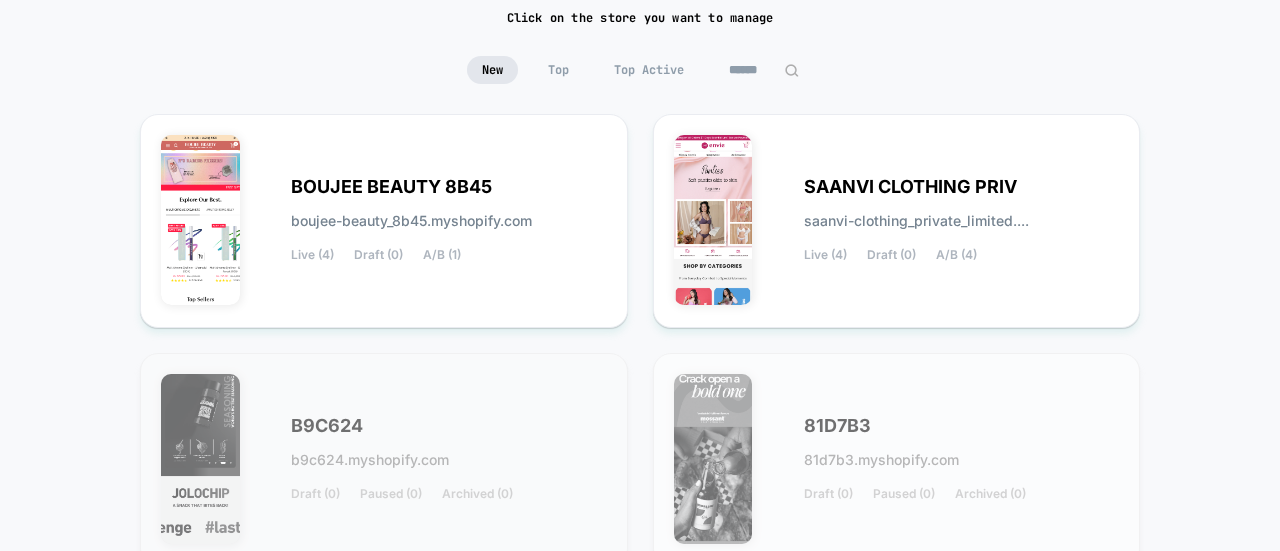 scroll, scrollTop: 300, scrollLeft: 0, axis: vertical 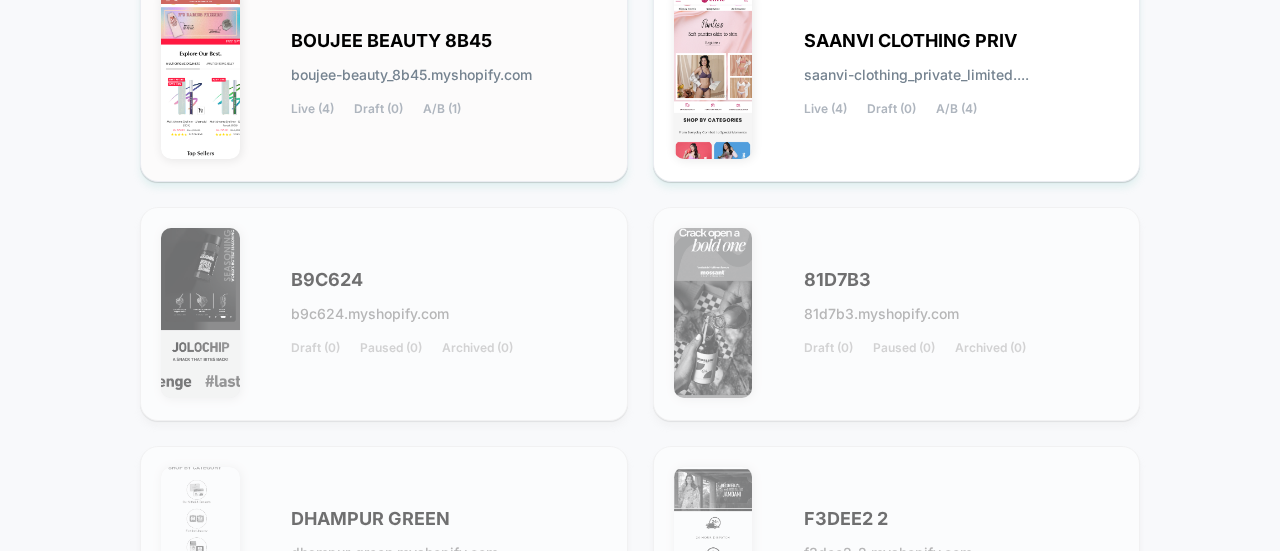 click on "boujee-beauty_8b45.myshopify.com" at bounding box center (411, 75) 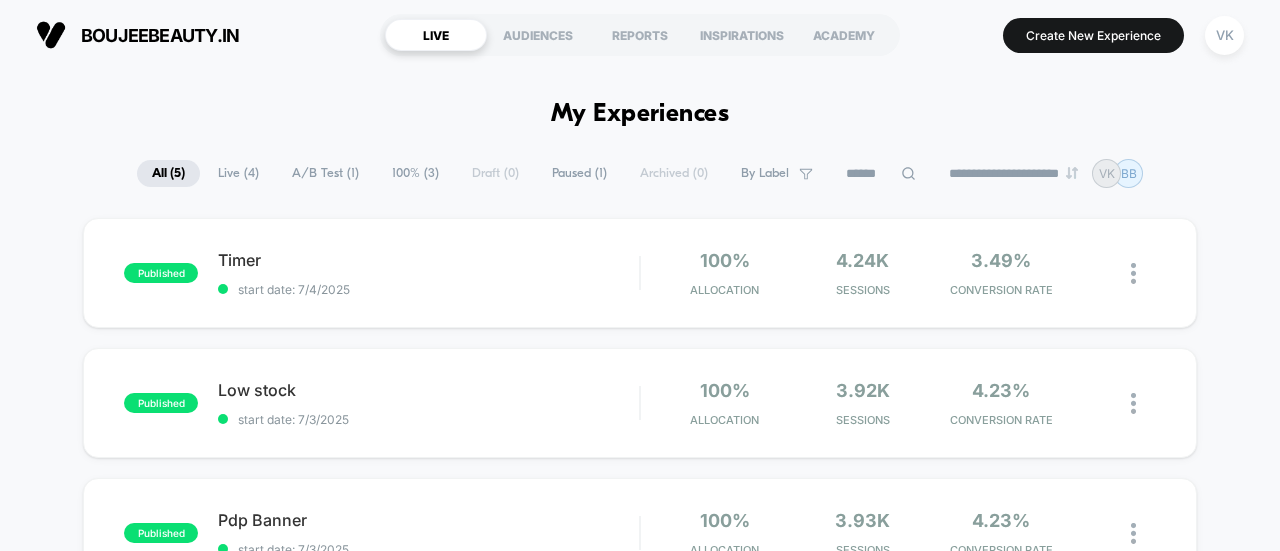 scroll, scrollTop: 0, scrollLeft: 0, axis: both 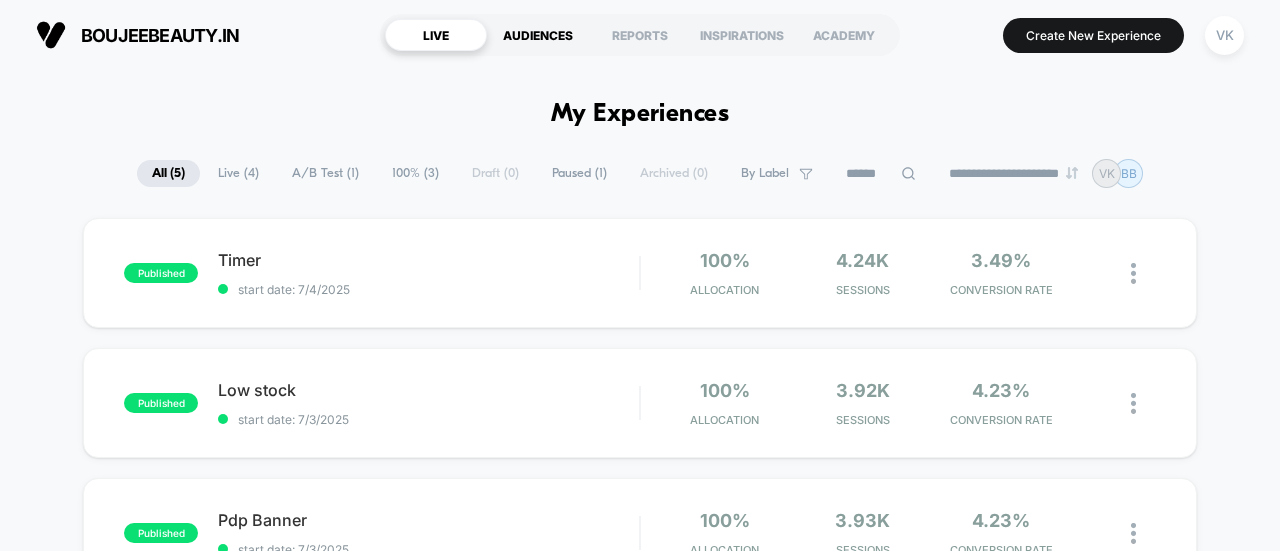 click on "AUDIENCES" at bounding box center [538, 35] 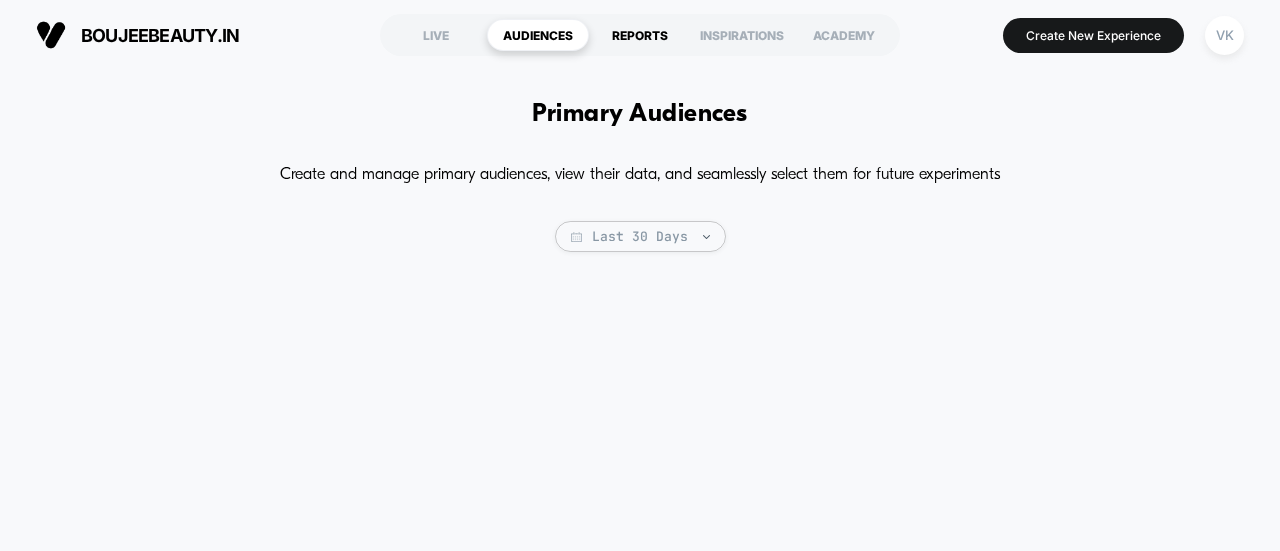click on "REPORTS" at bounding box center (640, 35) 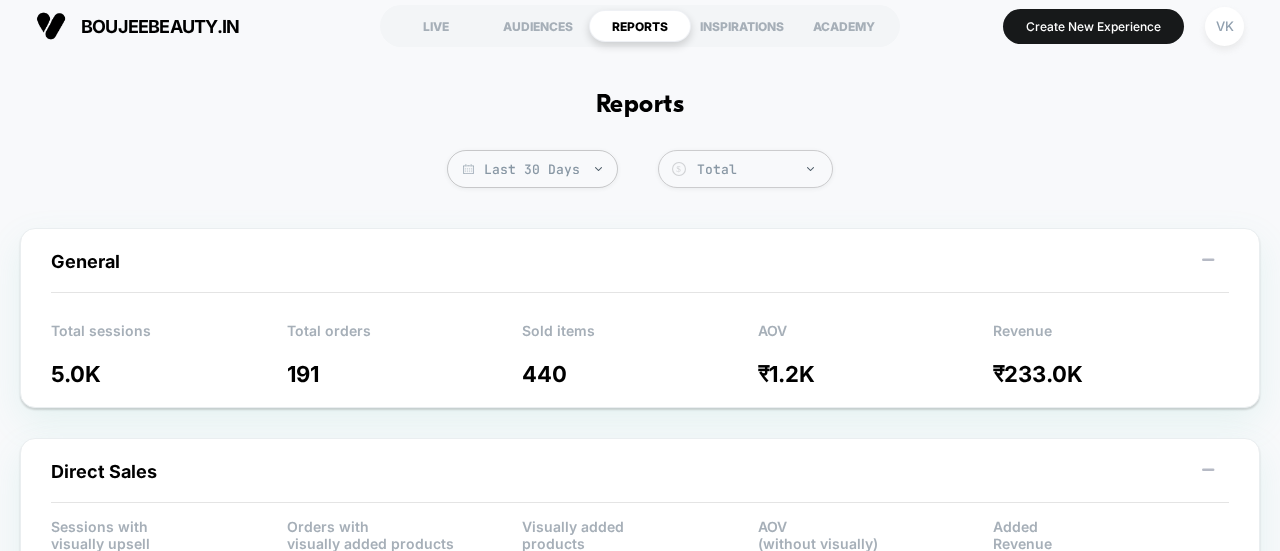 scroll, scrollTop: 0, scrollLeft: 0, axis: both 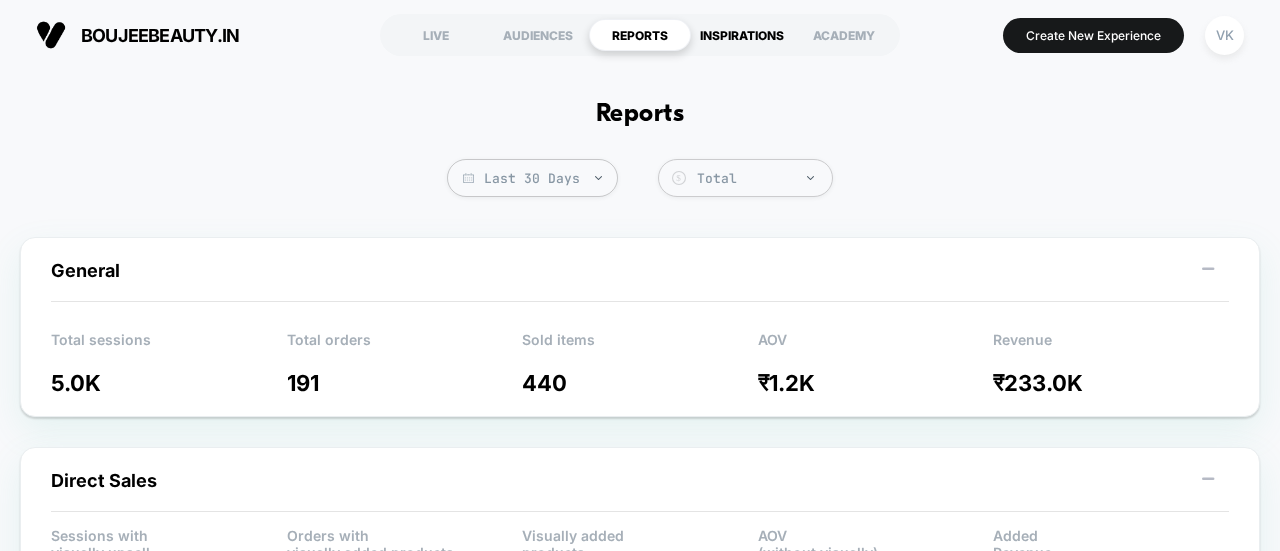 click on "INSPIRATIONS" at bounding box center (742, 35) 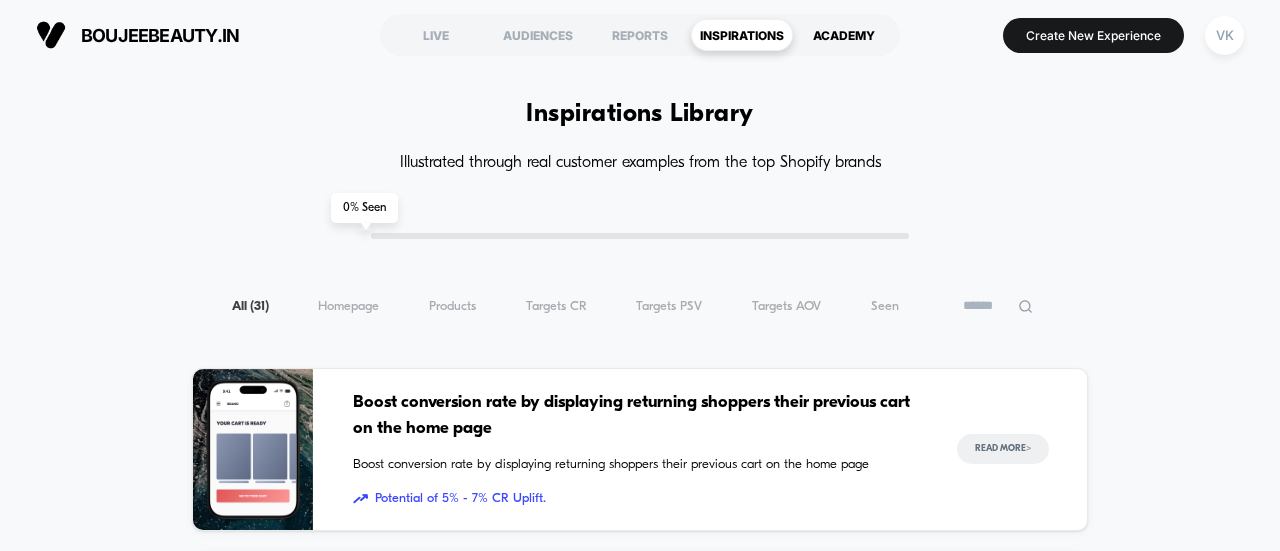 click on "ACADEMY" at bounding box center [844, 35] 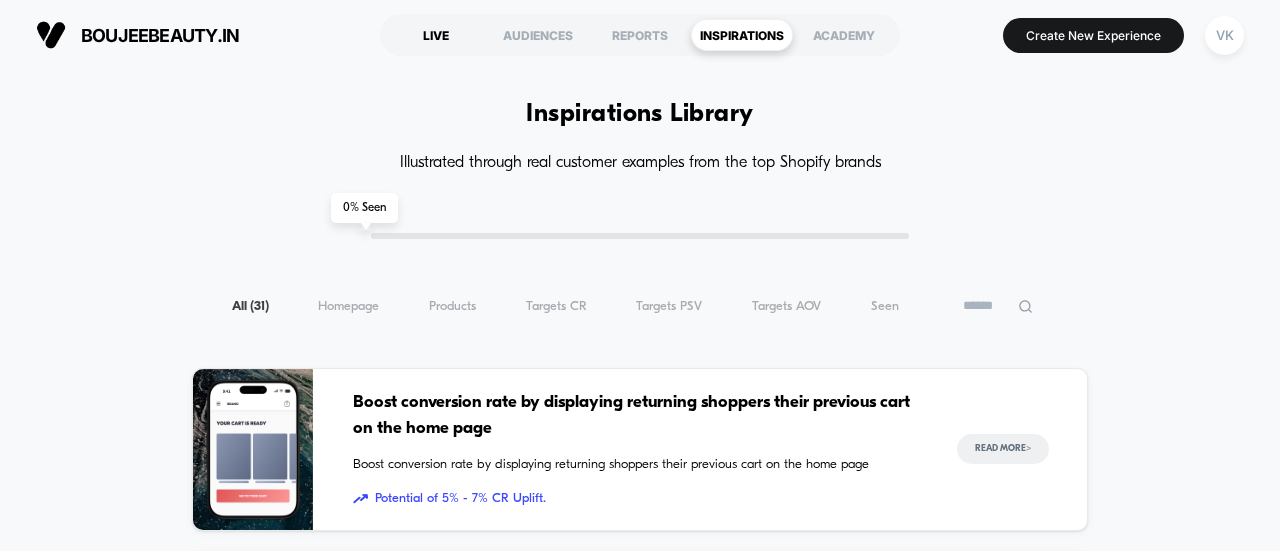 click on "LIVE" at bounding box center (436, 35) 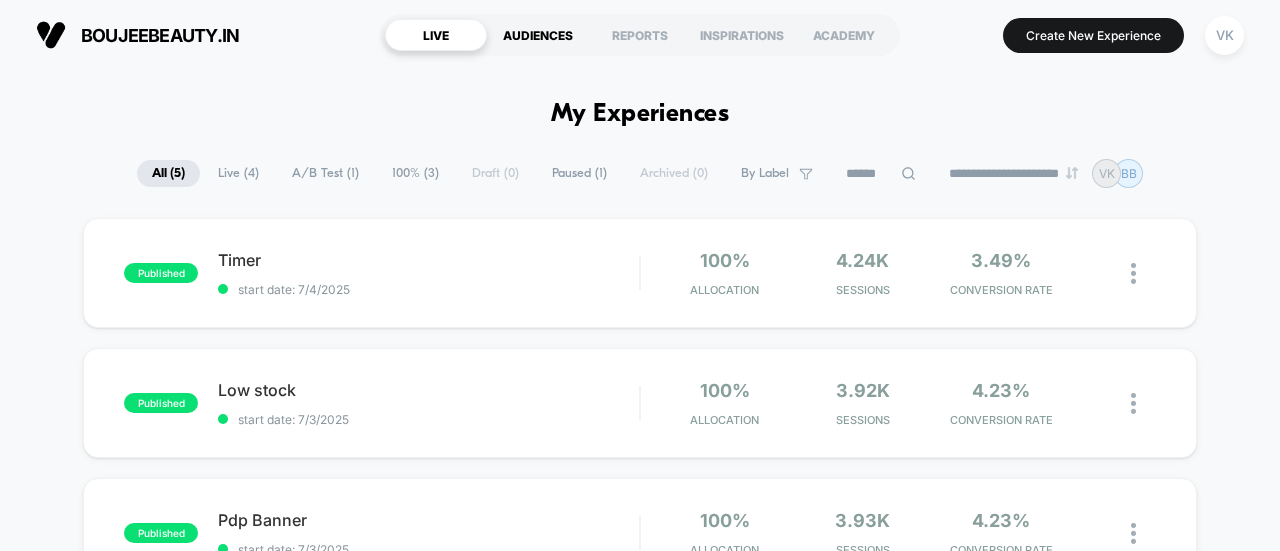 click on "AUDIENCES" at bounding box center (538, 35) 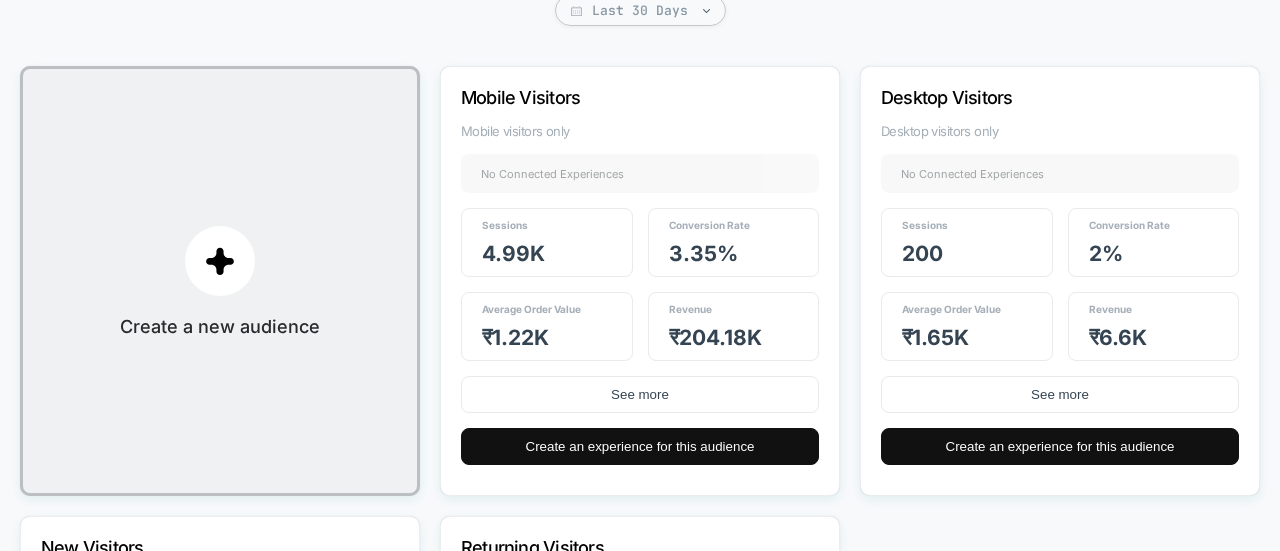 scroll, scrollTop: 0, scrollLeft: 0, axis: both 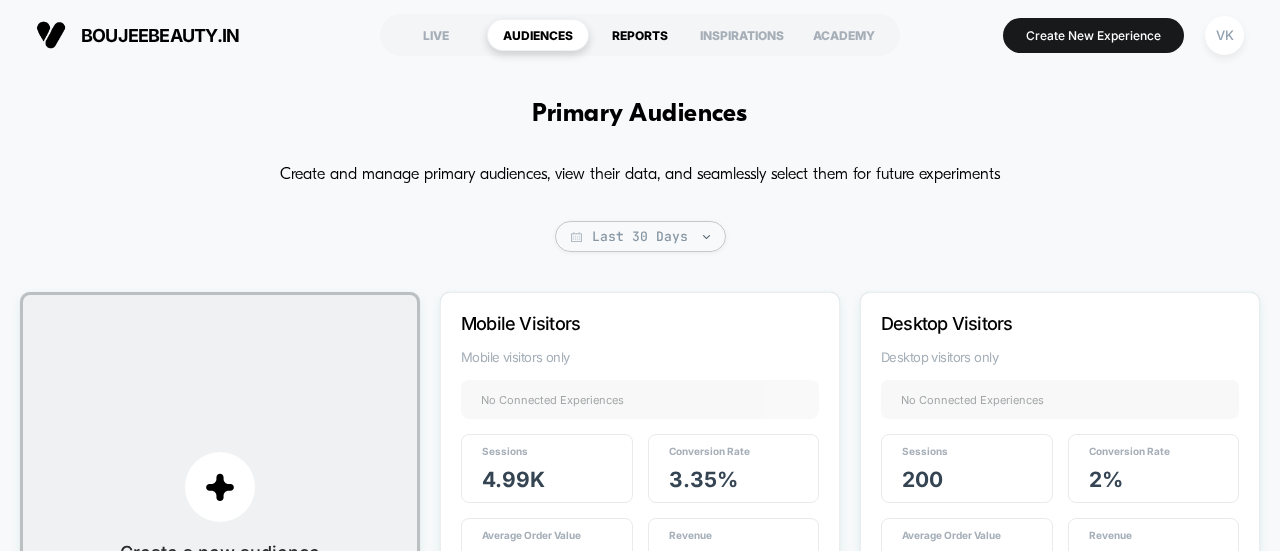 click on "REPORTS" at bounding box center [640, 35] 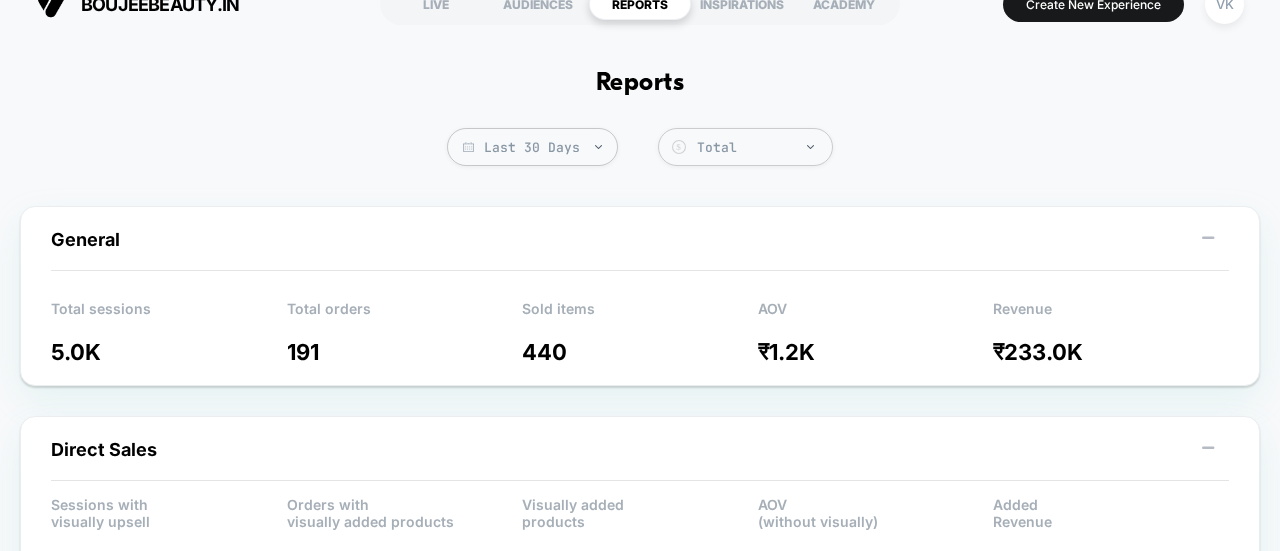 scroll, scrollTop: 0, scrollLeft: 0, axis: both 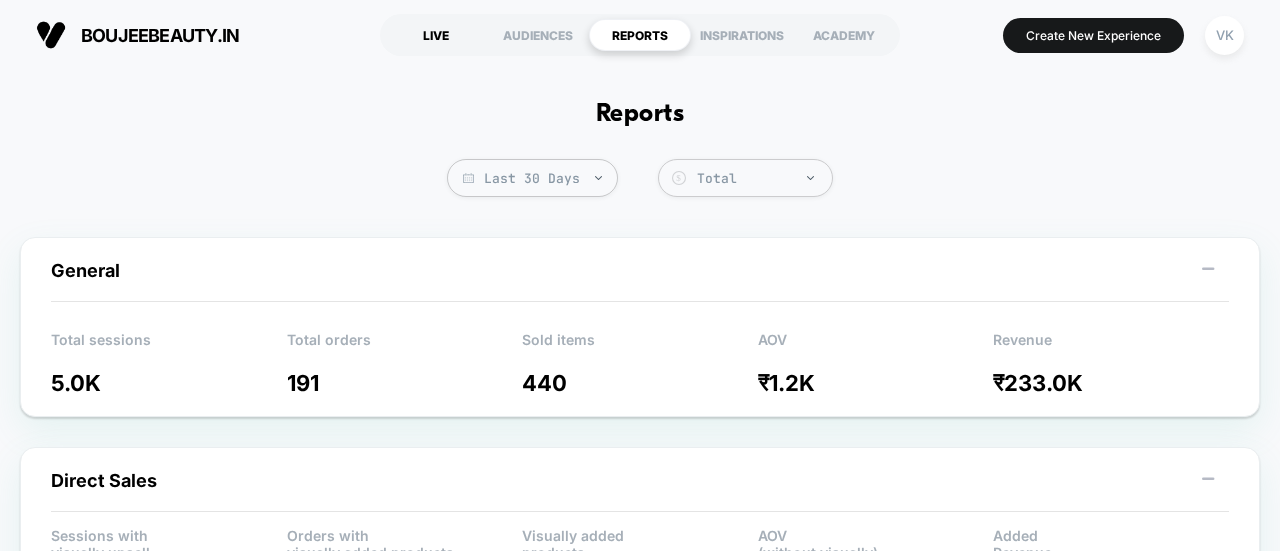 click on "LIVE" at bounding box center [436, 35] 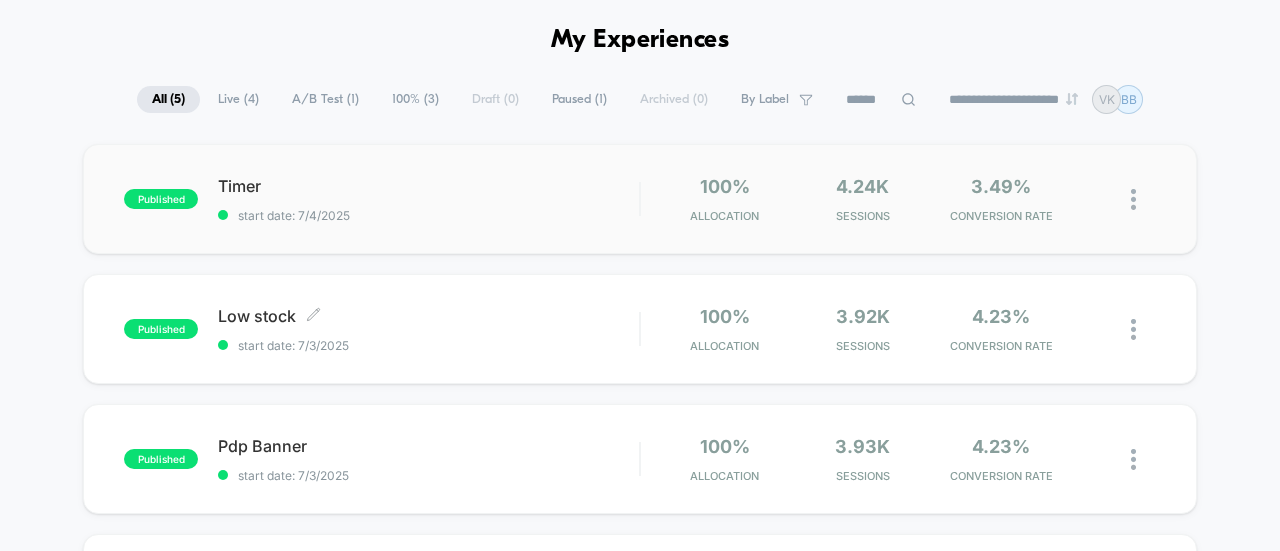 scroll, scrollTop: 200, scrollLeft: 0, axis: vertical 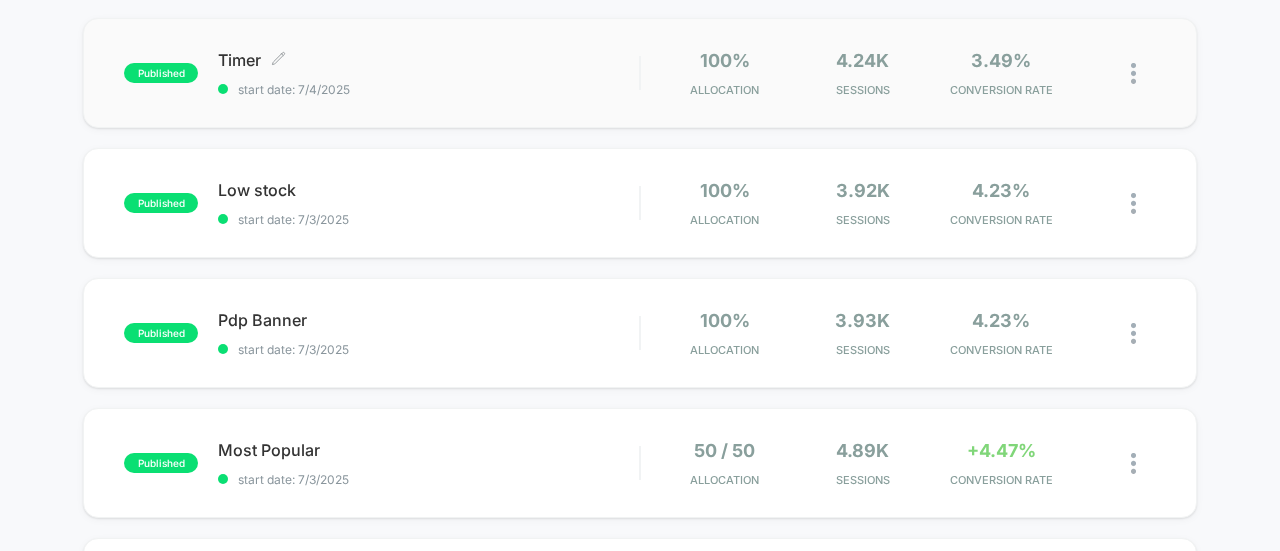 click on "Timer Click to edit experience details" at bounding box center [428, 60] 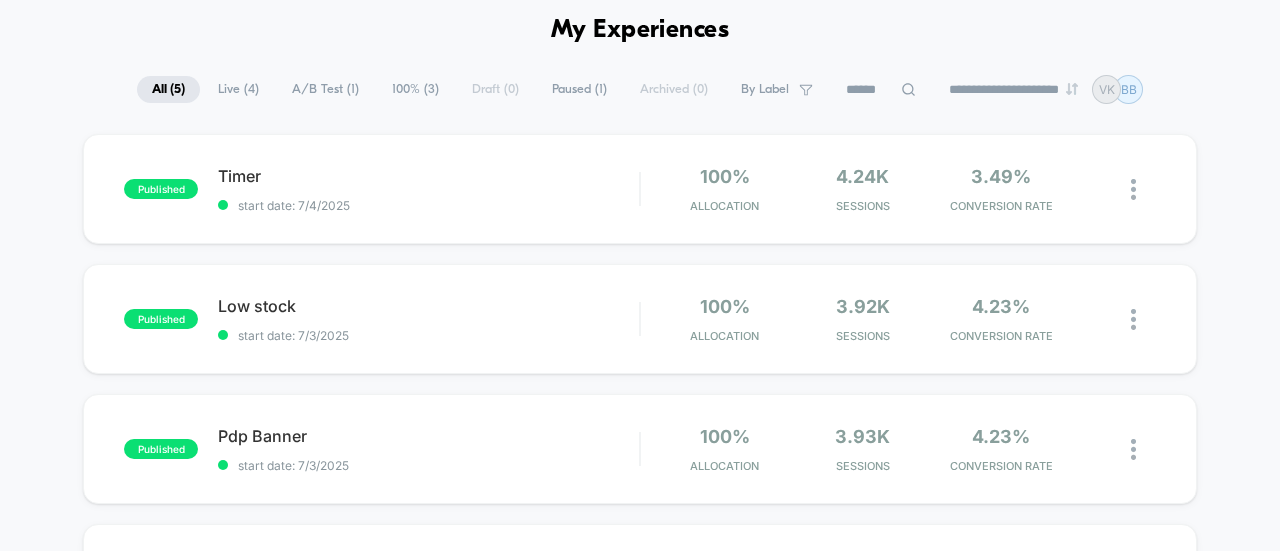 scroll, scrollTop: 200, scrollLeft: 0, axis: vertical 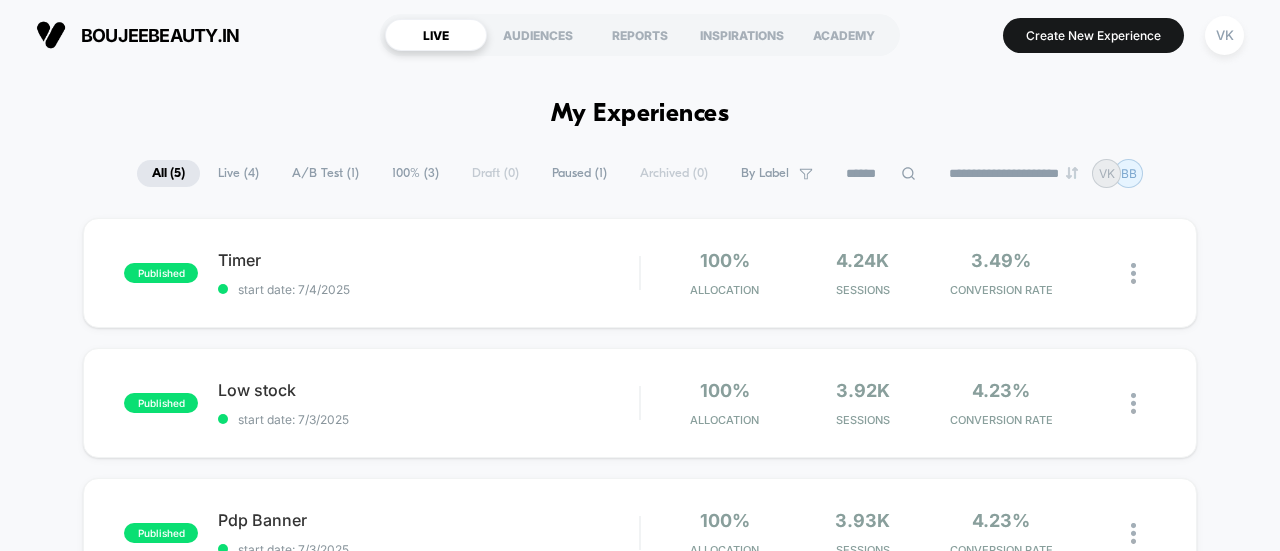 click on "**********" at bounding box center (640, 173) 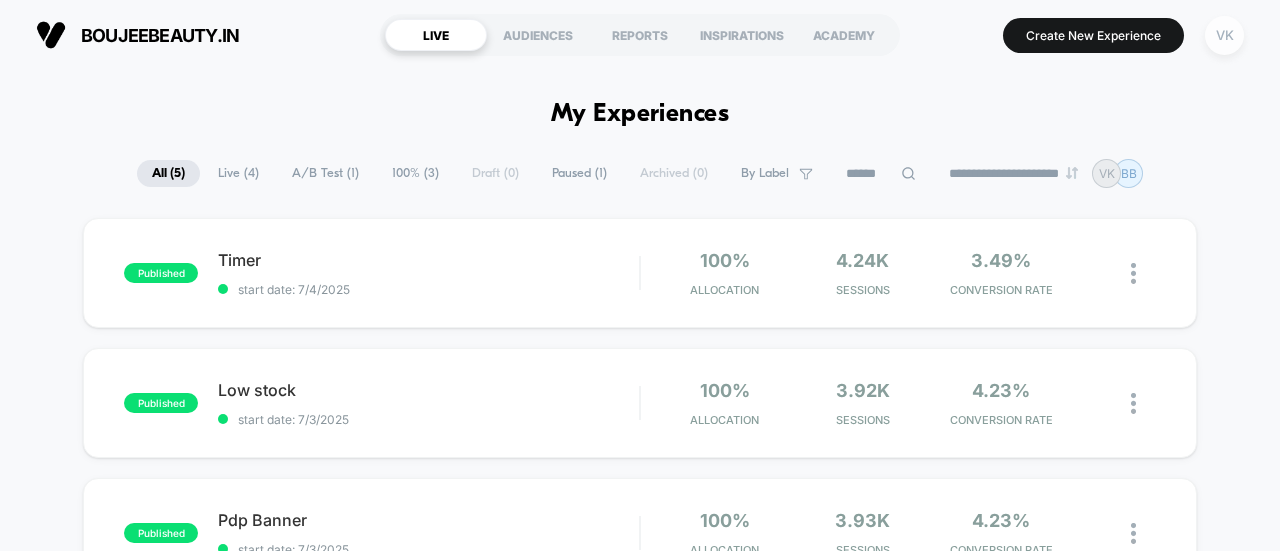 click on "VK" at bounding box center [1224, 35] 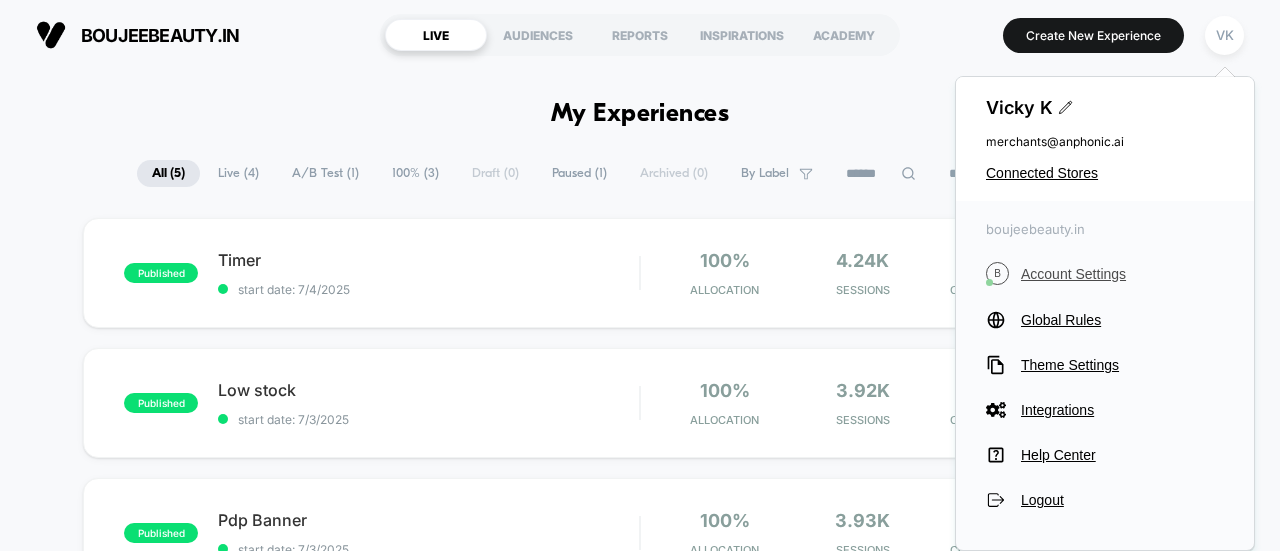 click on "Account Settings" at bounding box center (1122, 274) 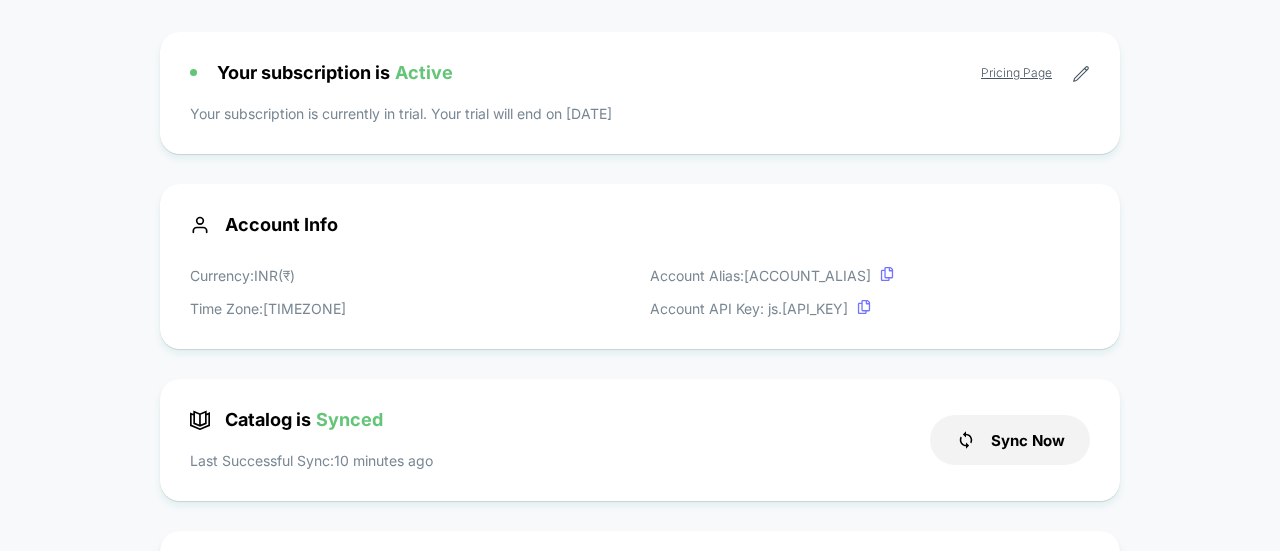 scroll, scrollTop: 100, scrollLeft: 0, axis: vertical 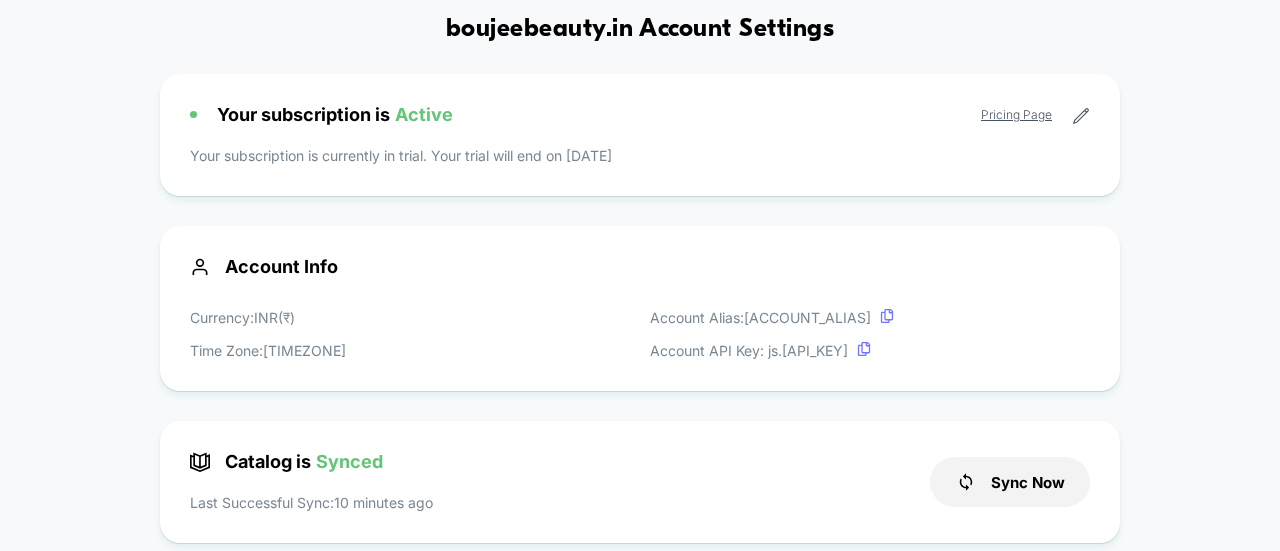 click on "Pricing Page" at bounding box center [1016, 114] 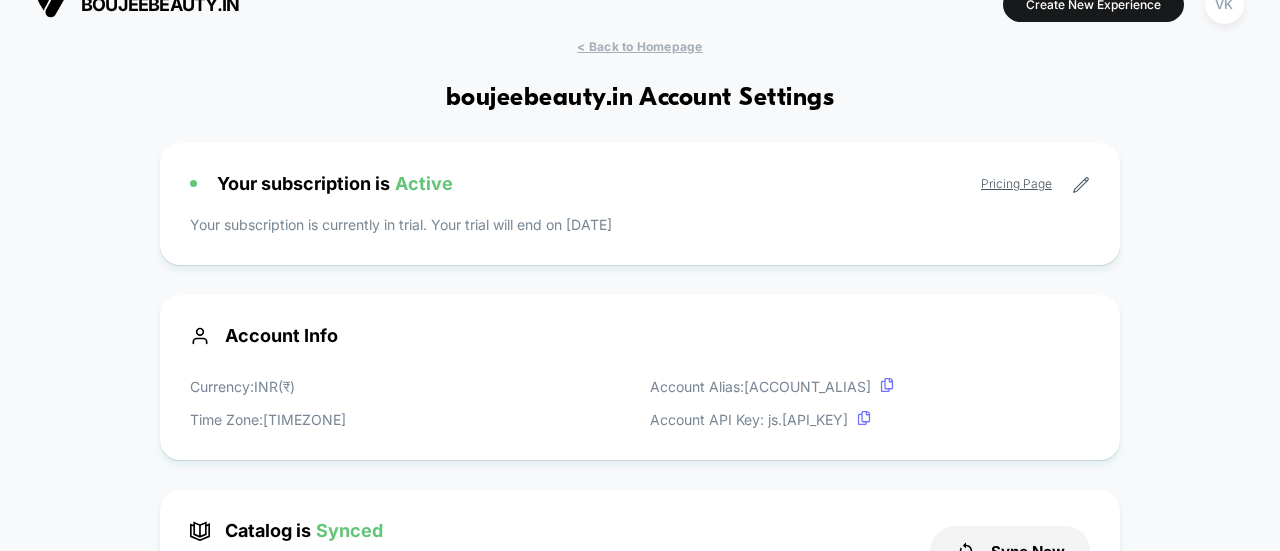 scroll, scrollTop: 0, scrollLeft: 0, axis: both 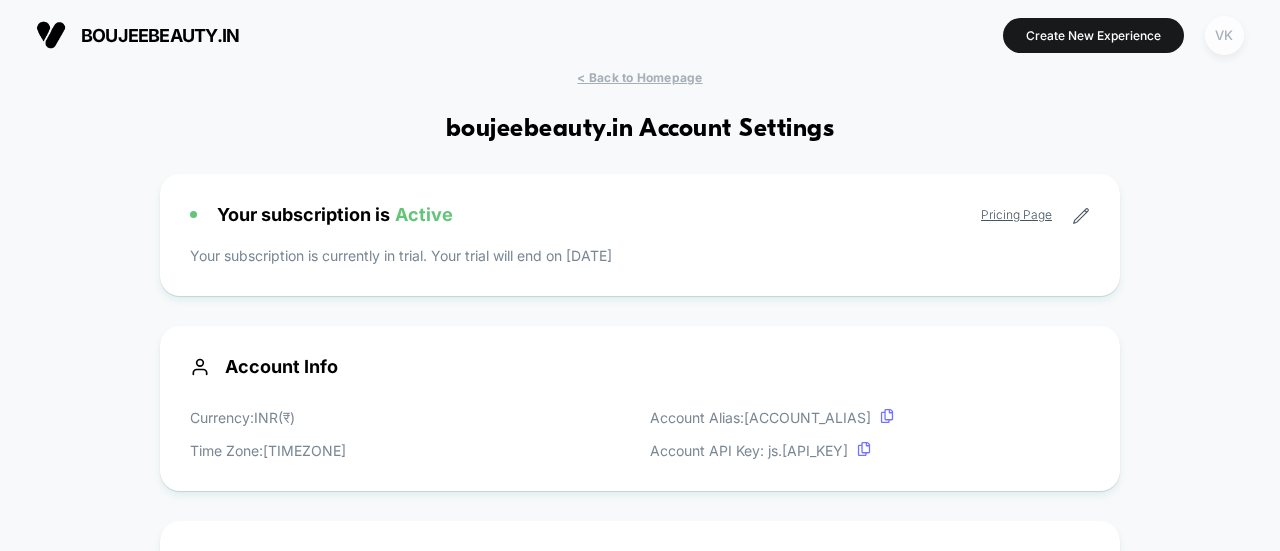 click on "VK" at bounding box center [1224, 35] 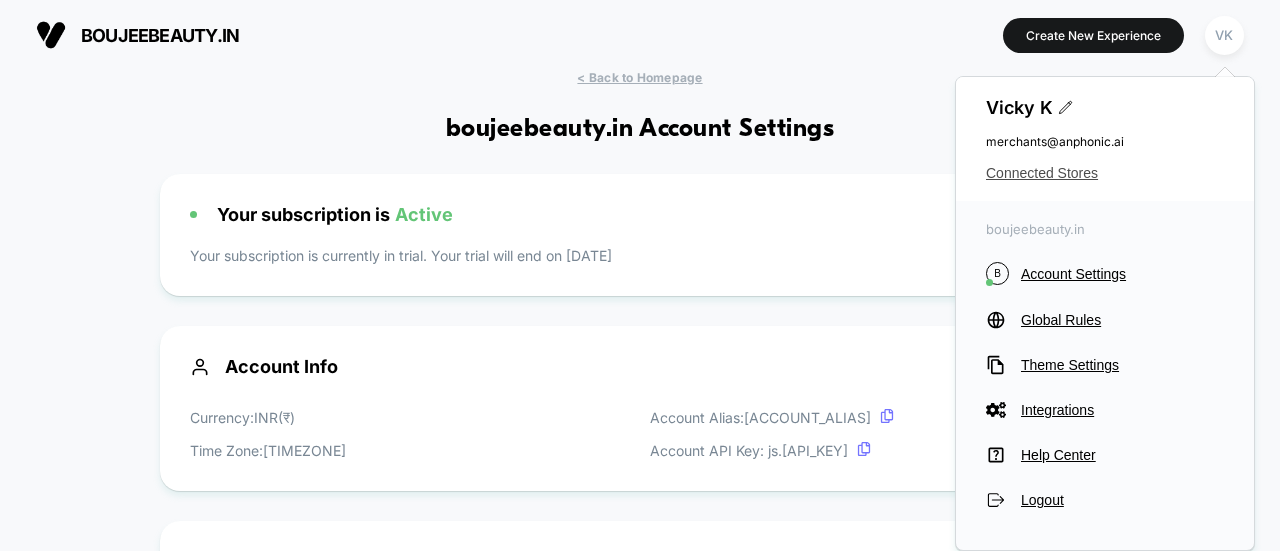 click on "Connected Stores" at bounding box center (1105, 173) 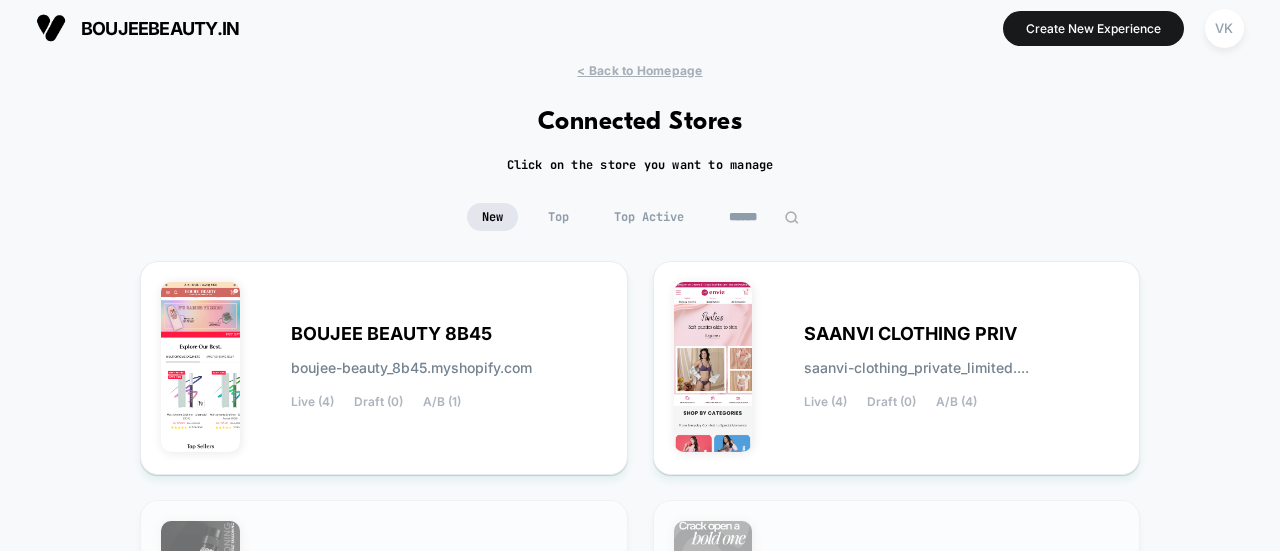 scroll, scrollTop: 0, scrollLeft: 0, axis: both 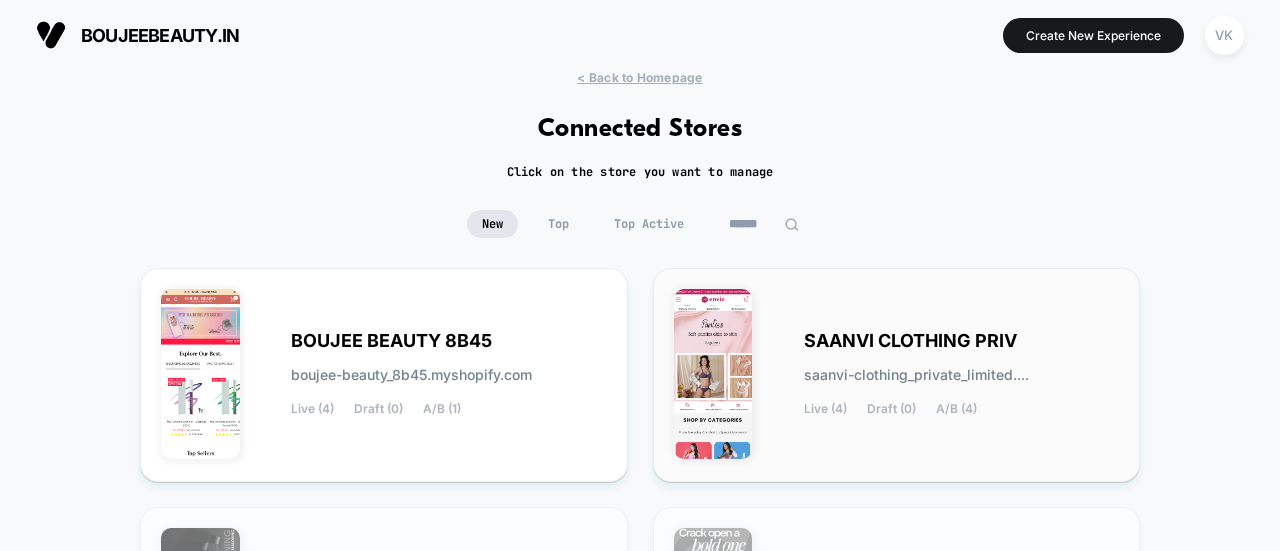 click at bounding box center [200, 374] 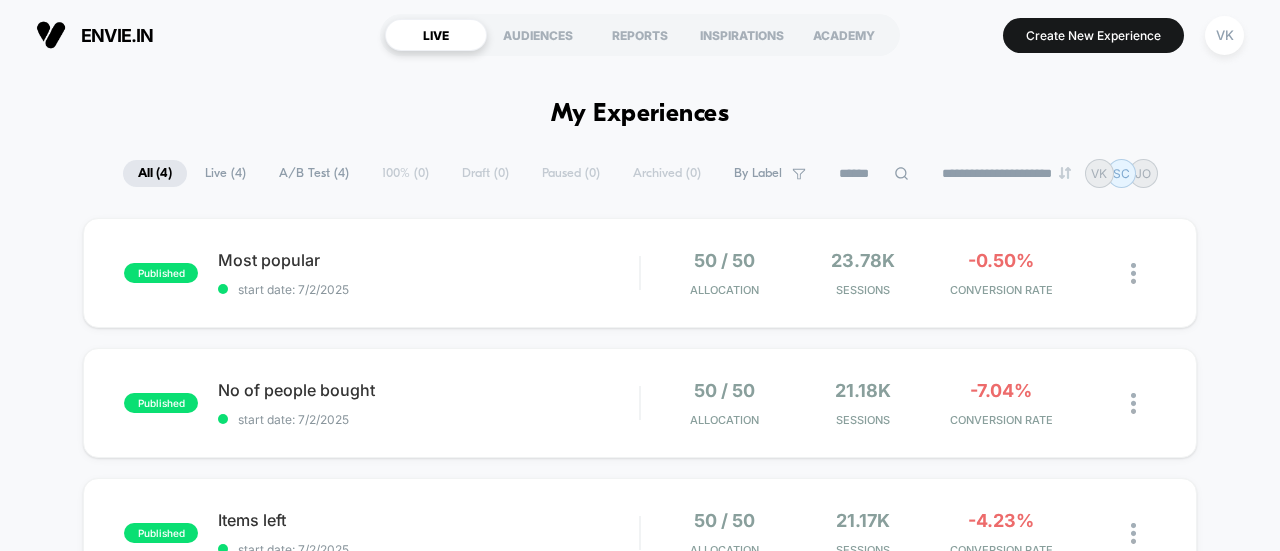 scroll, scrollTop: 0, scrollLeft: 0, axis: both 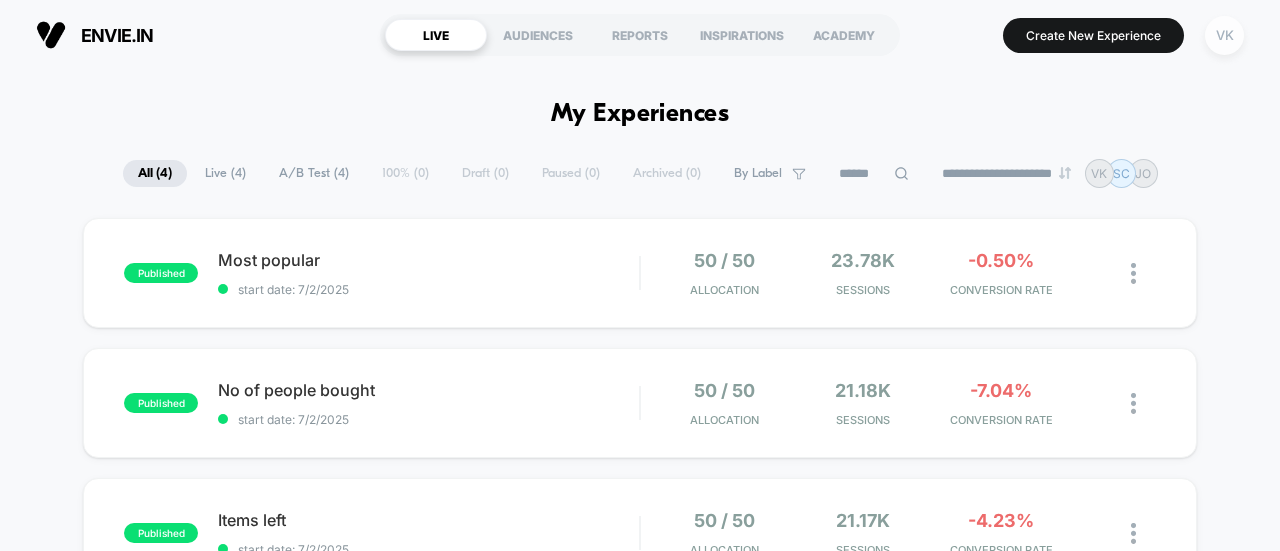 click on "VK" at bounding box center (1224, 35) 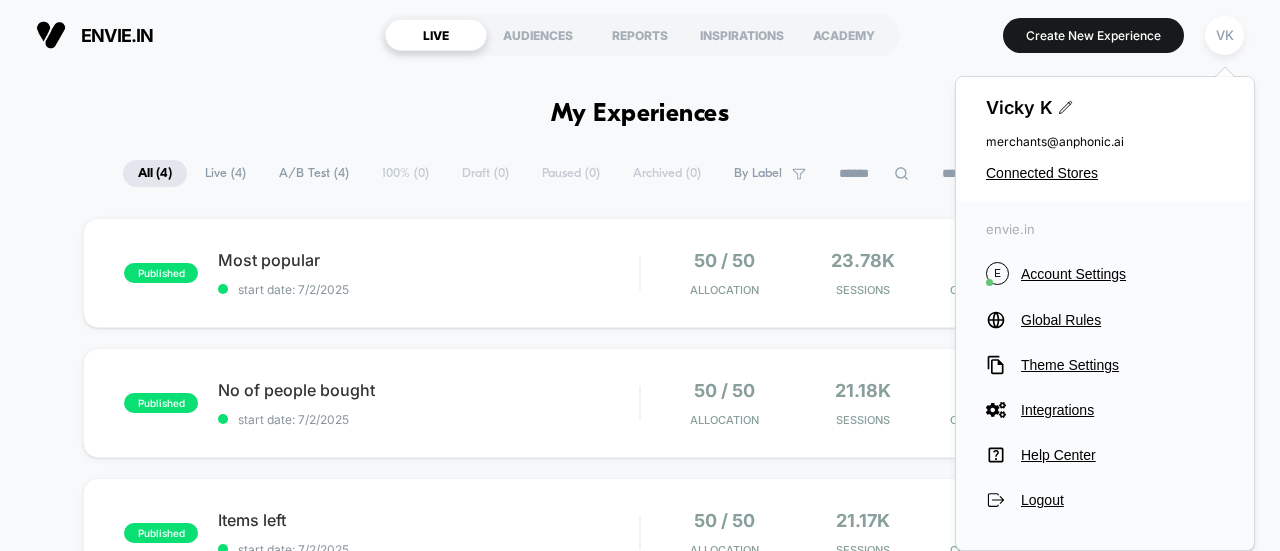 click on "**********" at bounding box center [640, 1564] 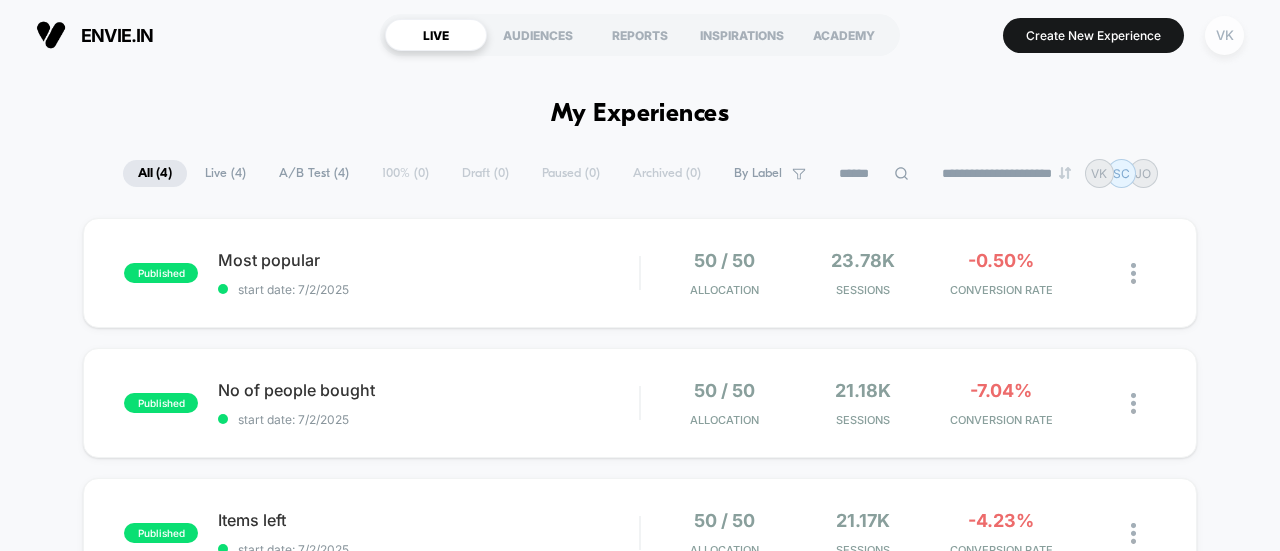 click on "VK" at bounding box center (1224, 35) 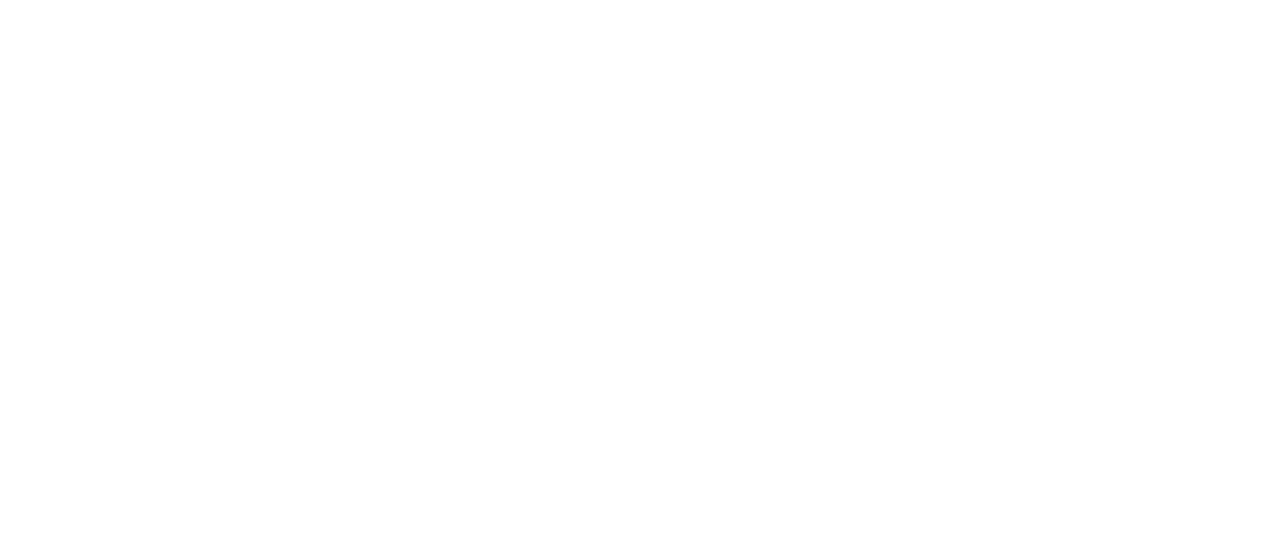 scroll, scrollTop: 0, scrollLeft: 0, axis: both 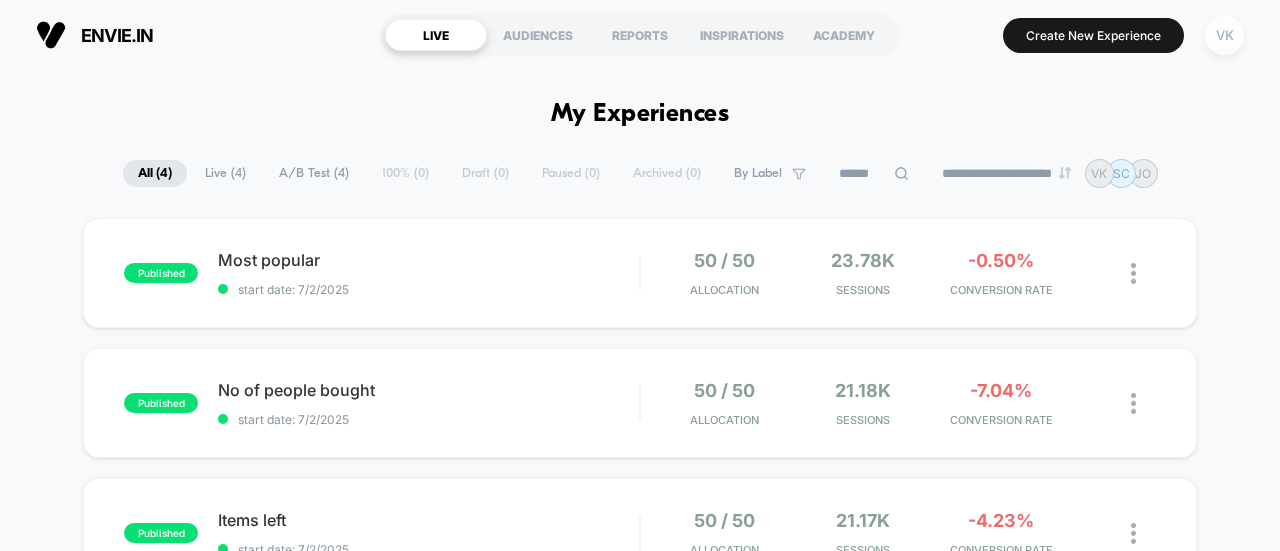 click on "VK" at bounding box center (1224, 35) 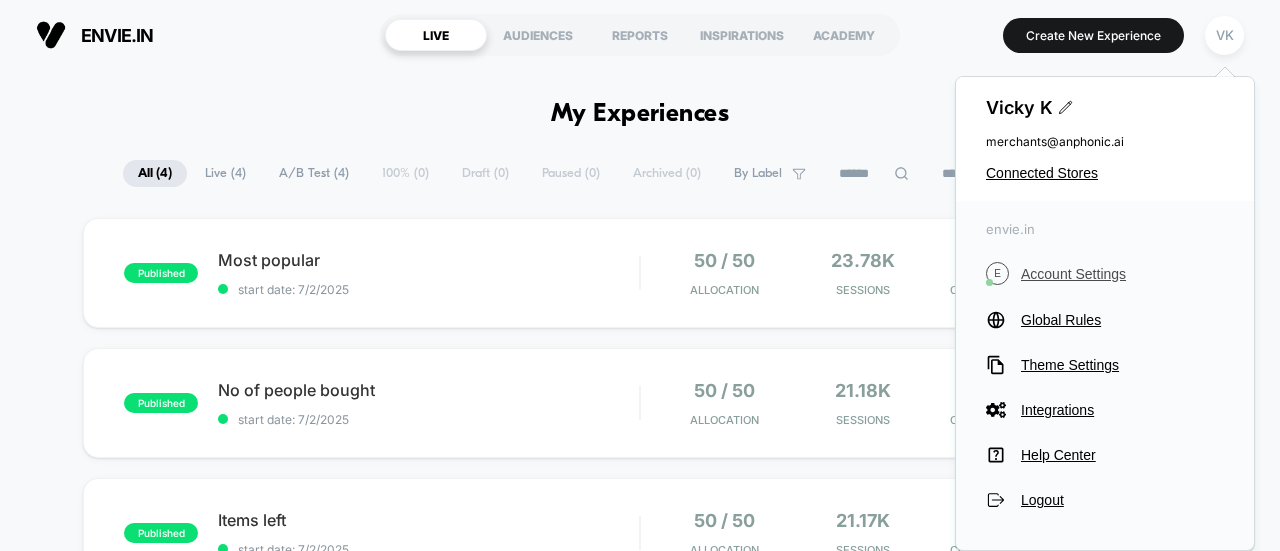 click on "E Account Settings" at bounding box center (1105, 273) 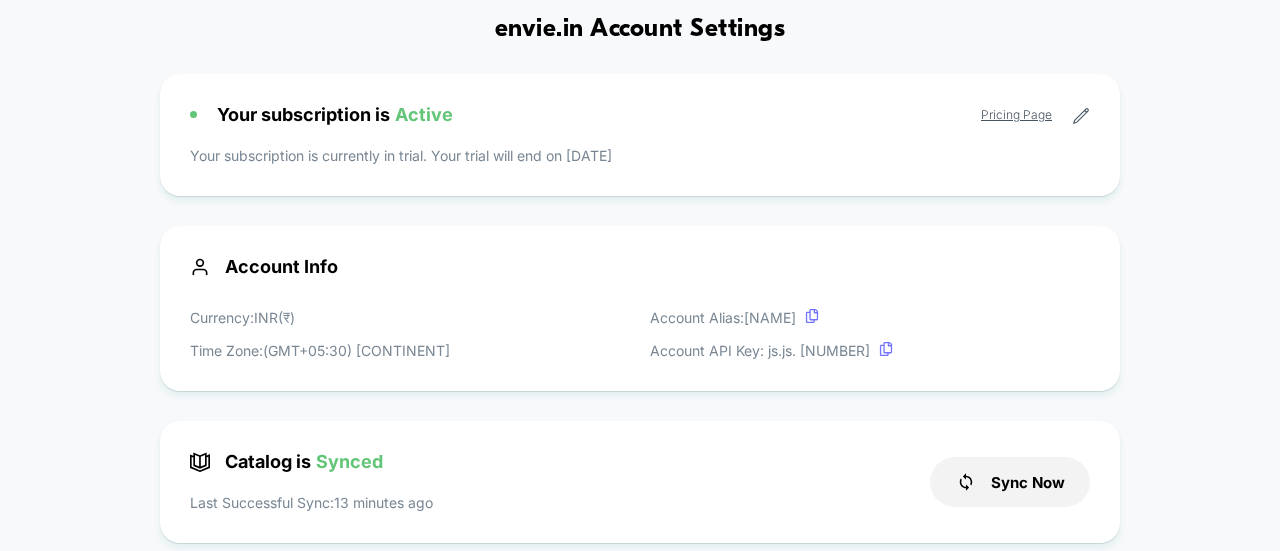scroll, scrollTop: 0, scrollLeft: 0, axis: both 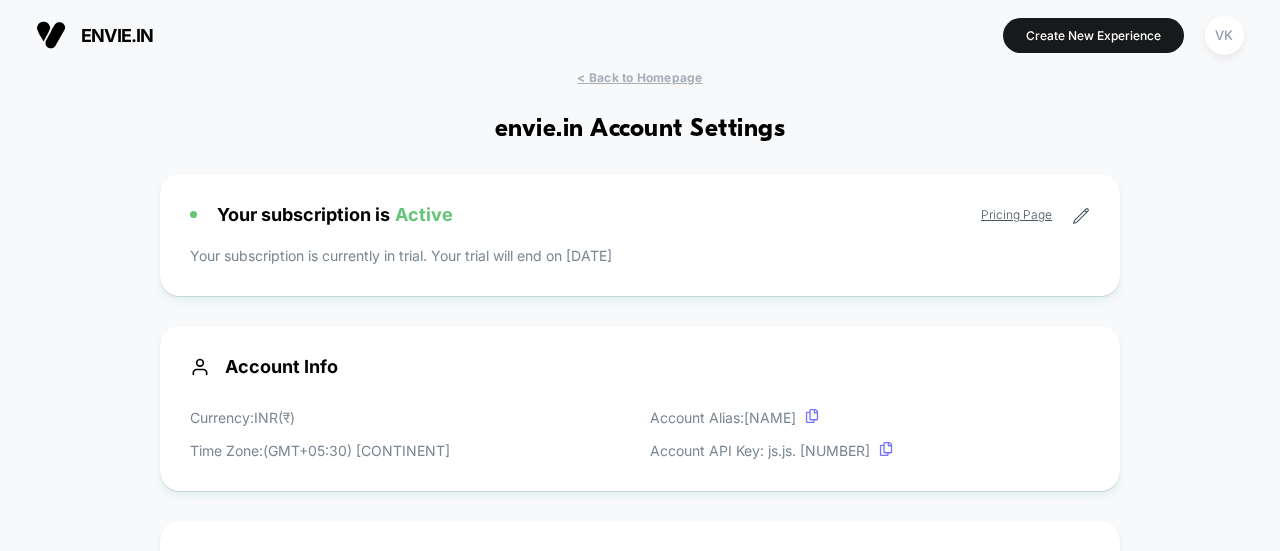 click on "envie.in Create New Experience VK" at bounding box center [640, 35] 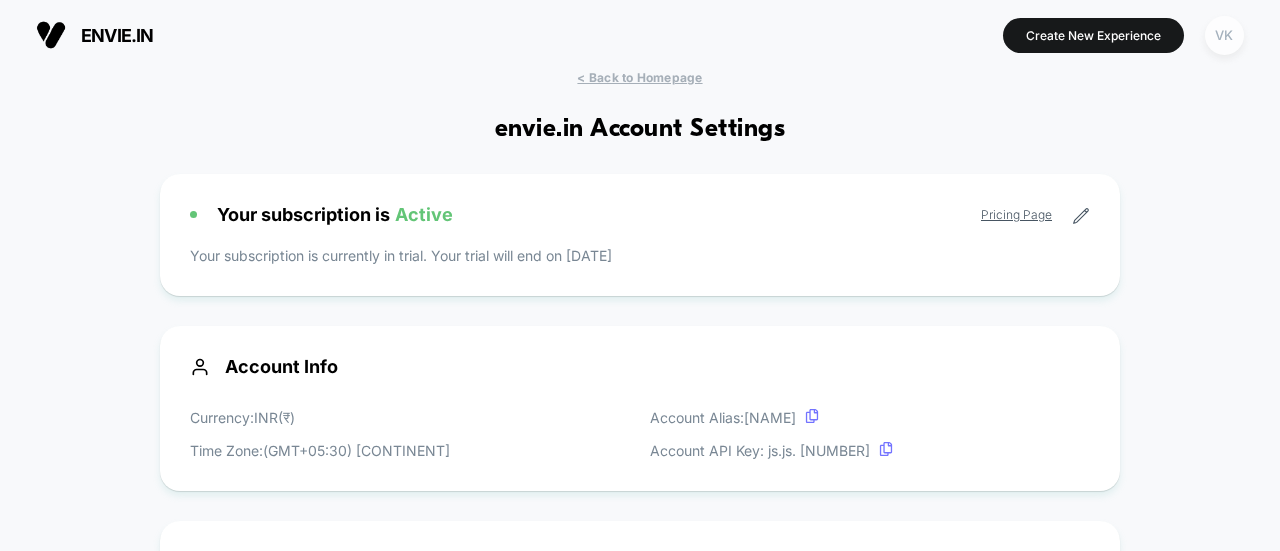 click on "VK" at bounding box center [1224, 35] 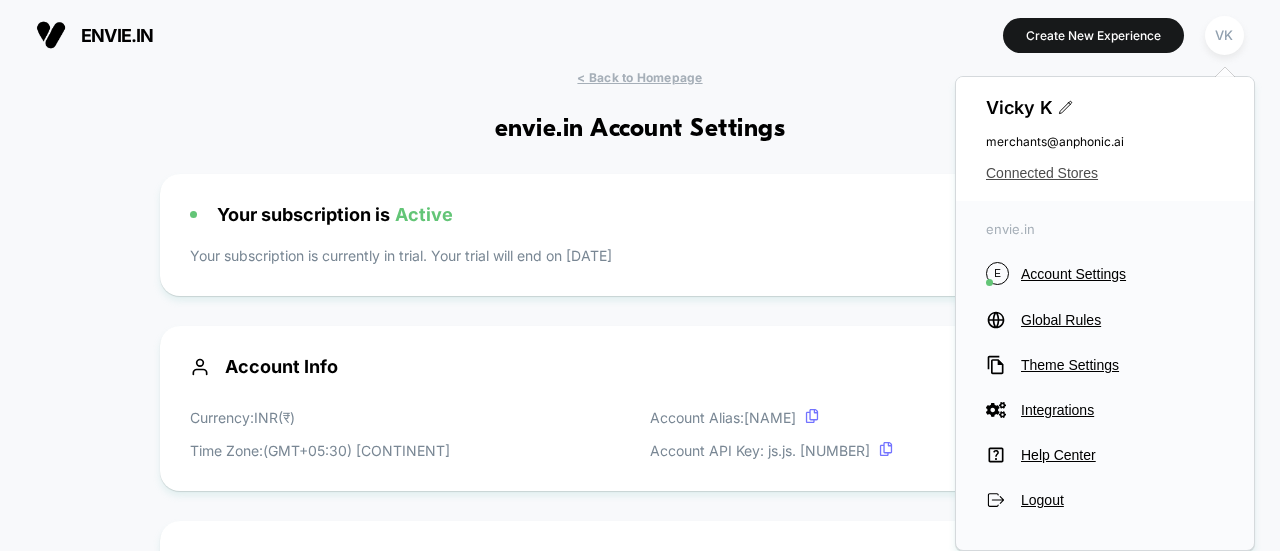 click on "Connected Stores" at bounding box center (1105, 173) 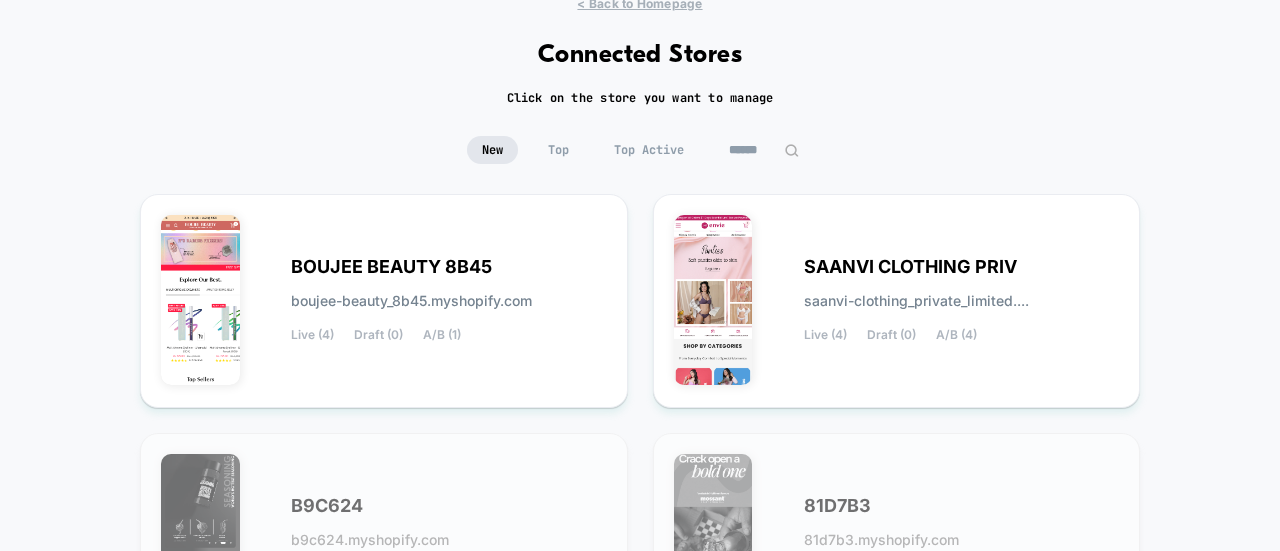 scroll, scrollTop: 200, scrollLeft: 0, axis: vertical 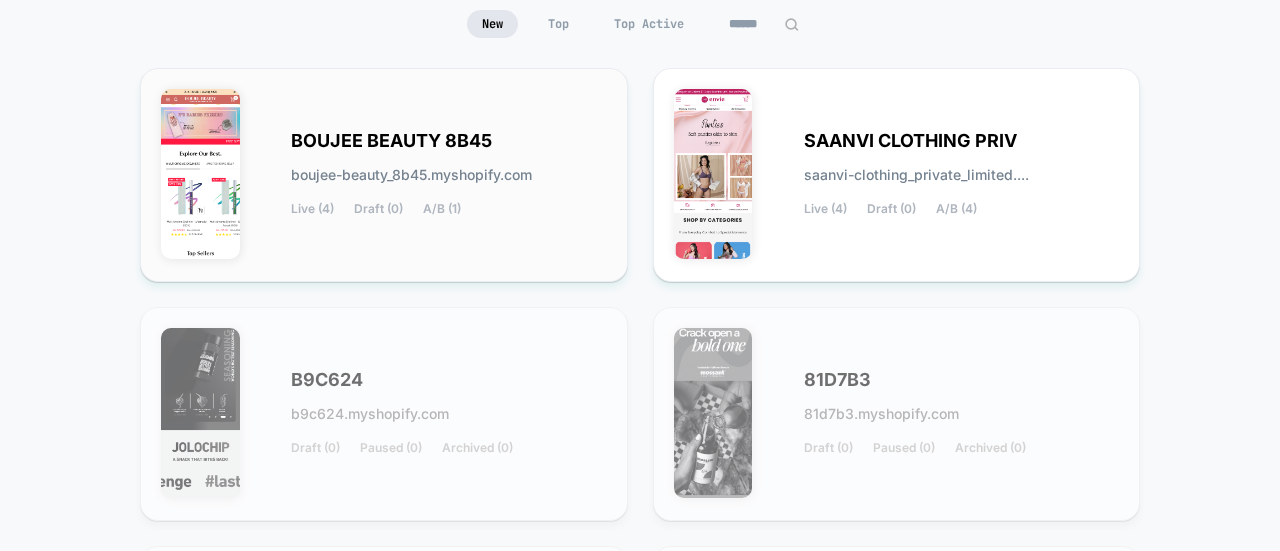 click on "[NAME] [NAME] [NAME].myshopify.com Live (4) Draft (0) A/B (1)" at bounding box center (449, 175) 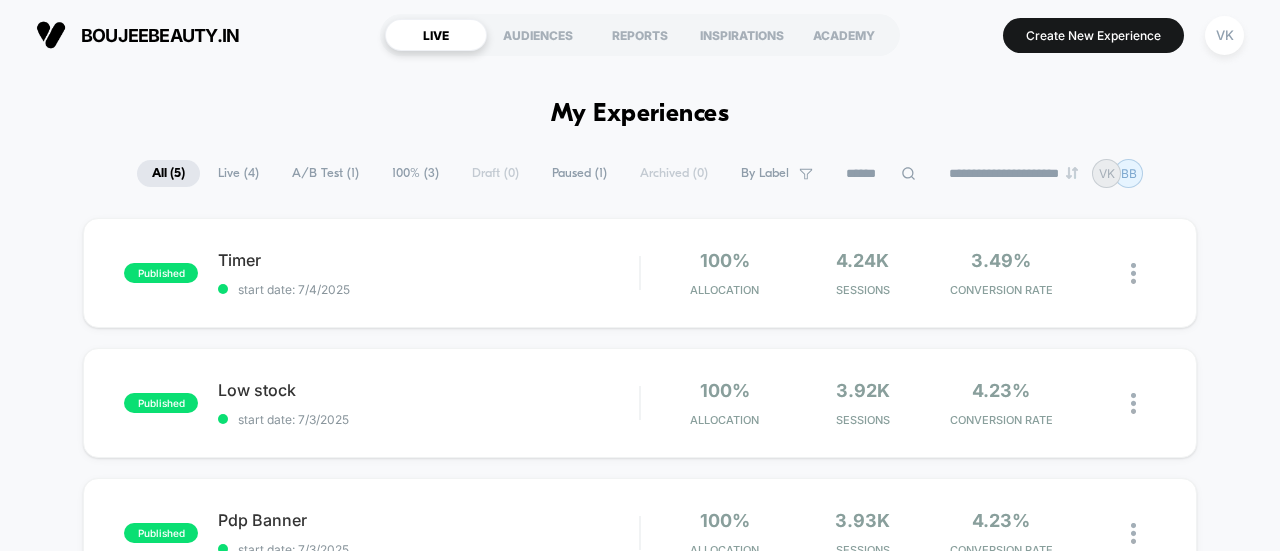 scroll, scrollTop: 0, scrollLeft: 0, axis: both 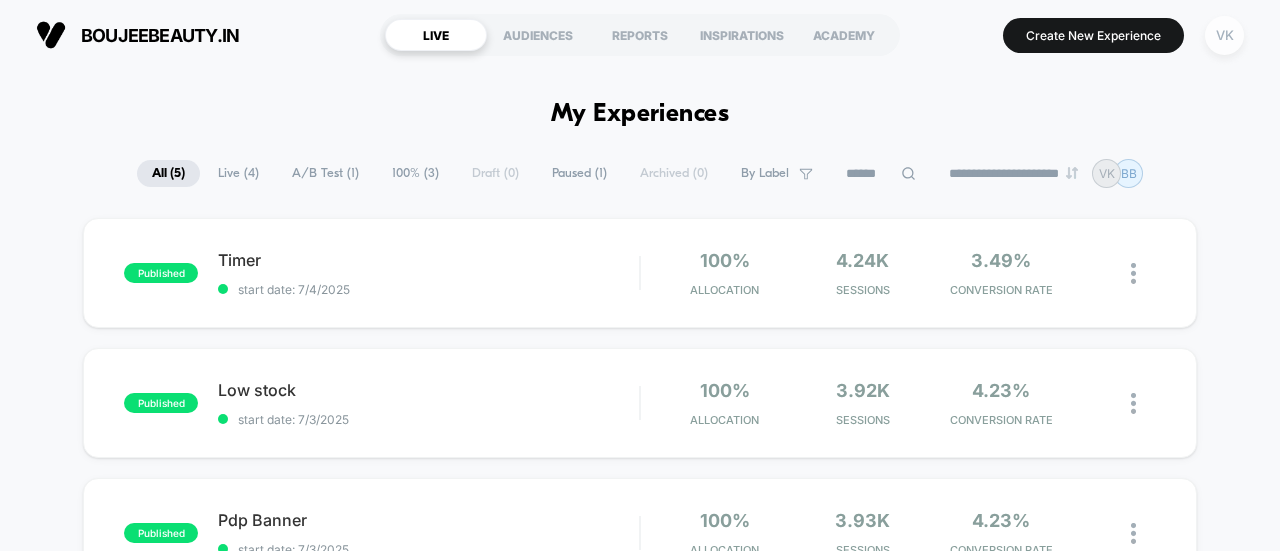 click on "VK" at bounding box center [1224, 35] 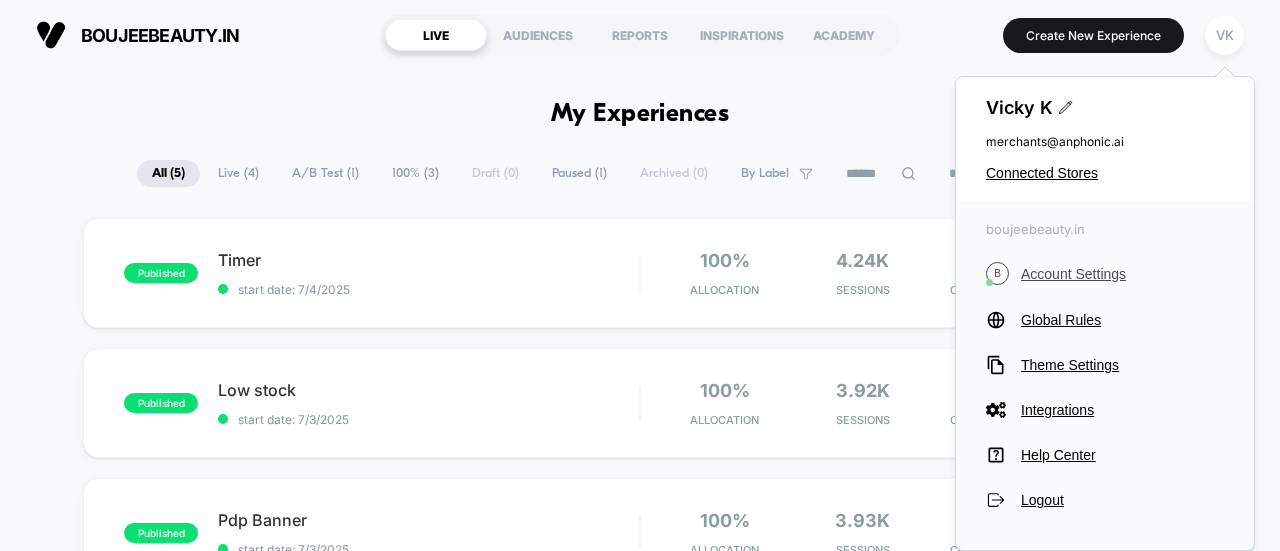 click on "Account Settings" at bounding box center [1122, 274] 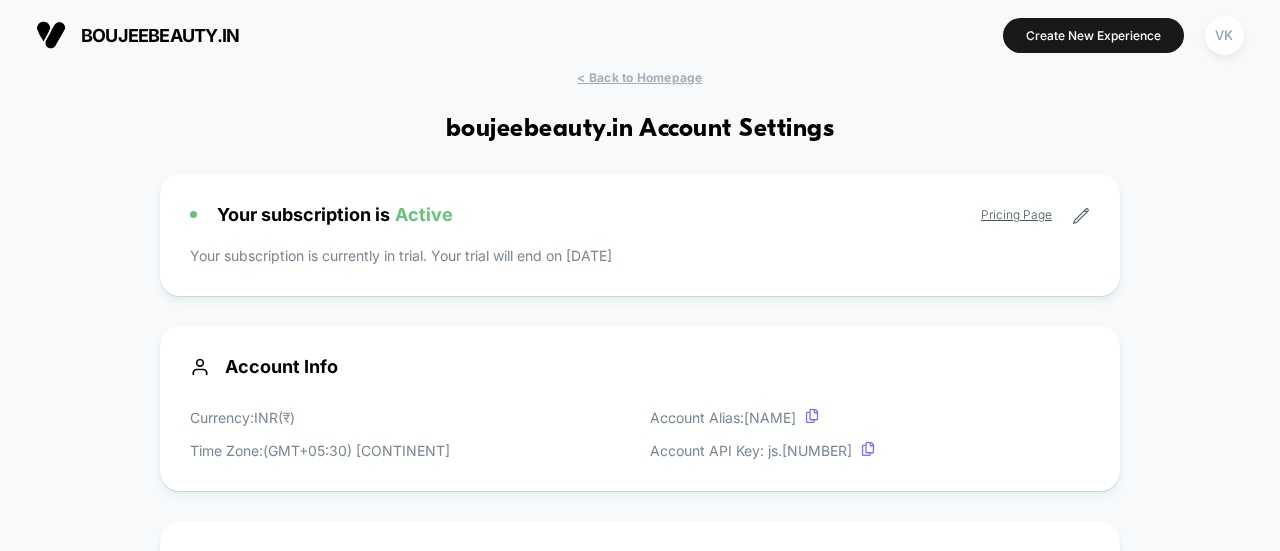 scroll, scrollTop: 100, scrollLeft: 0, axis: vertical 